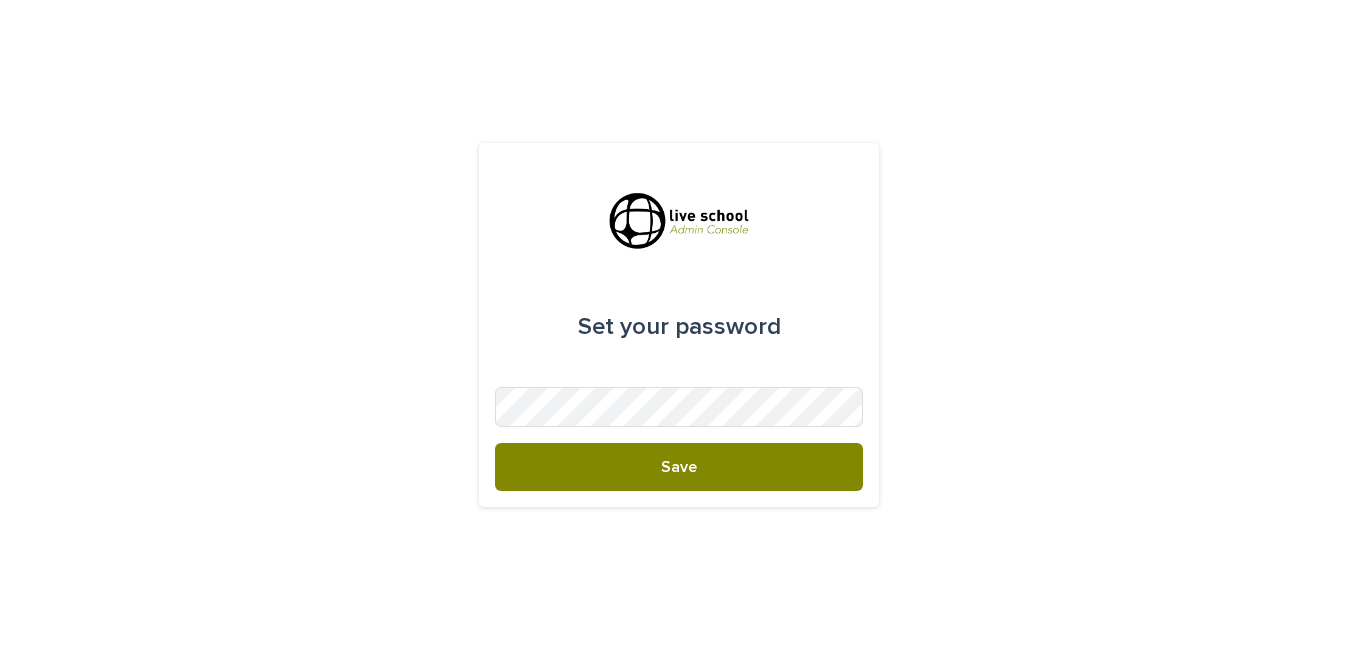 scroll, scrollTop: 0, scrollLeft: 0, axis: both 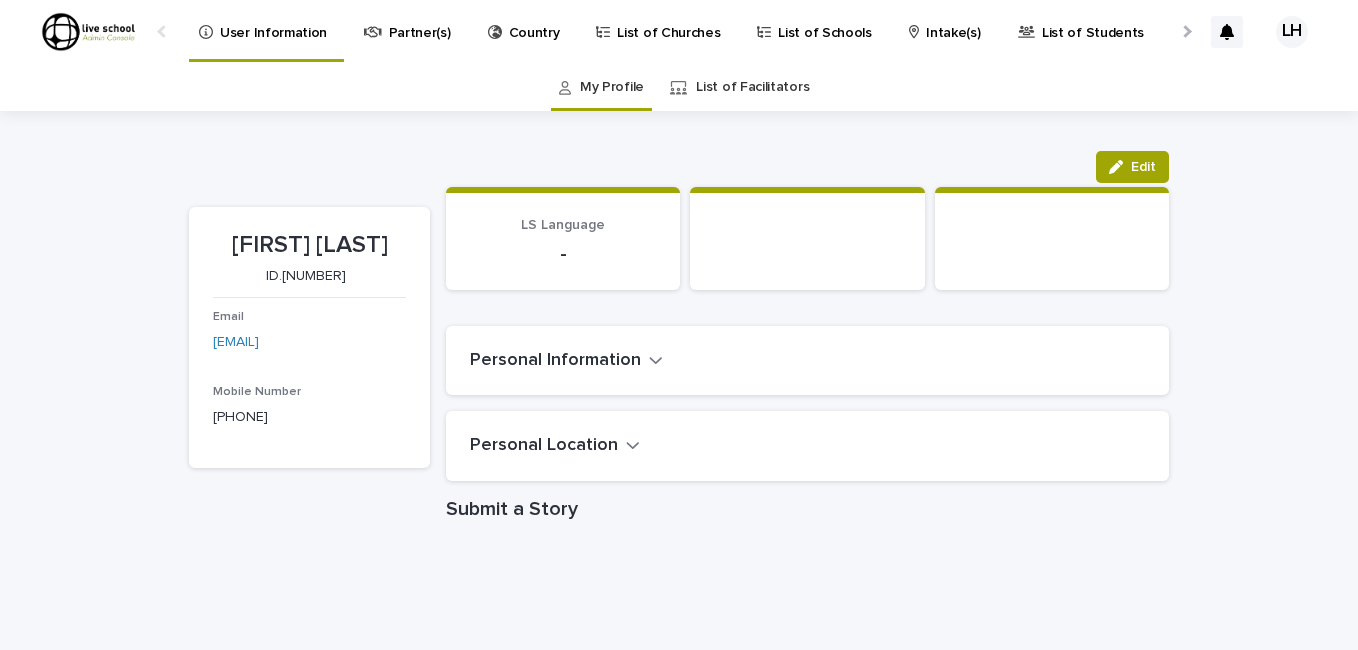 click on "List of Students" at bounding box center [1093, 21] 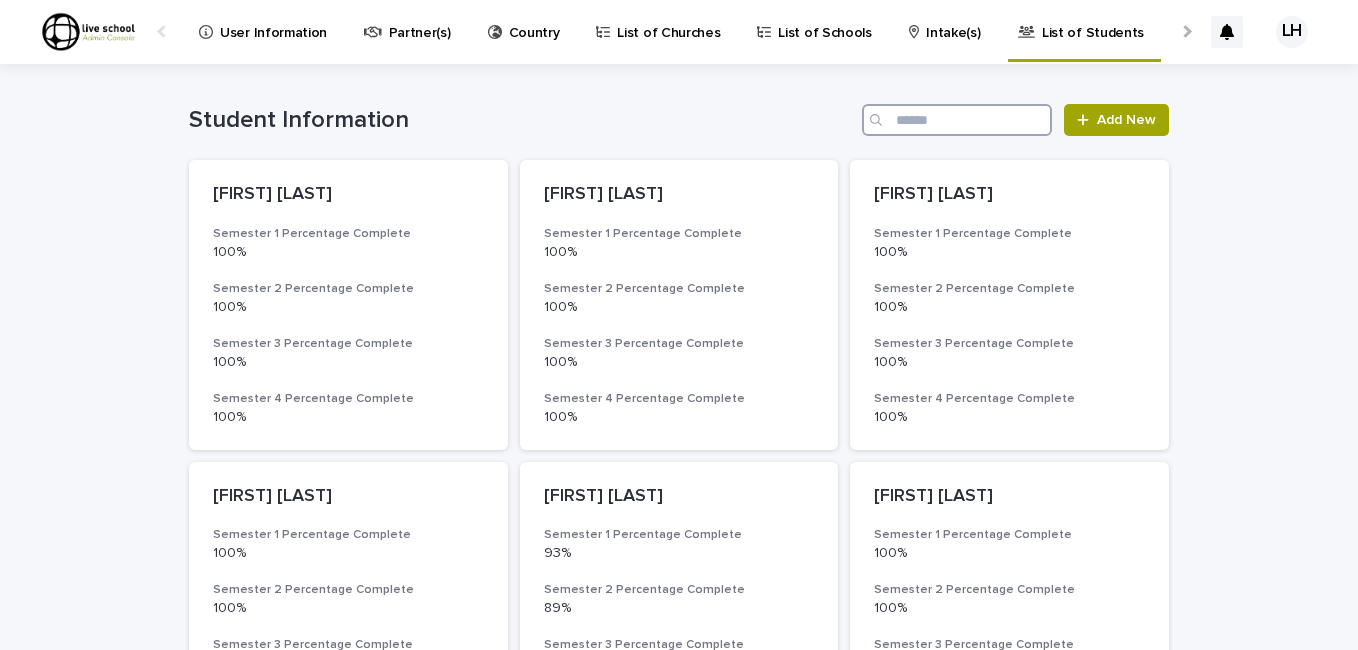 click at bounding box center [957, 120] 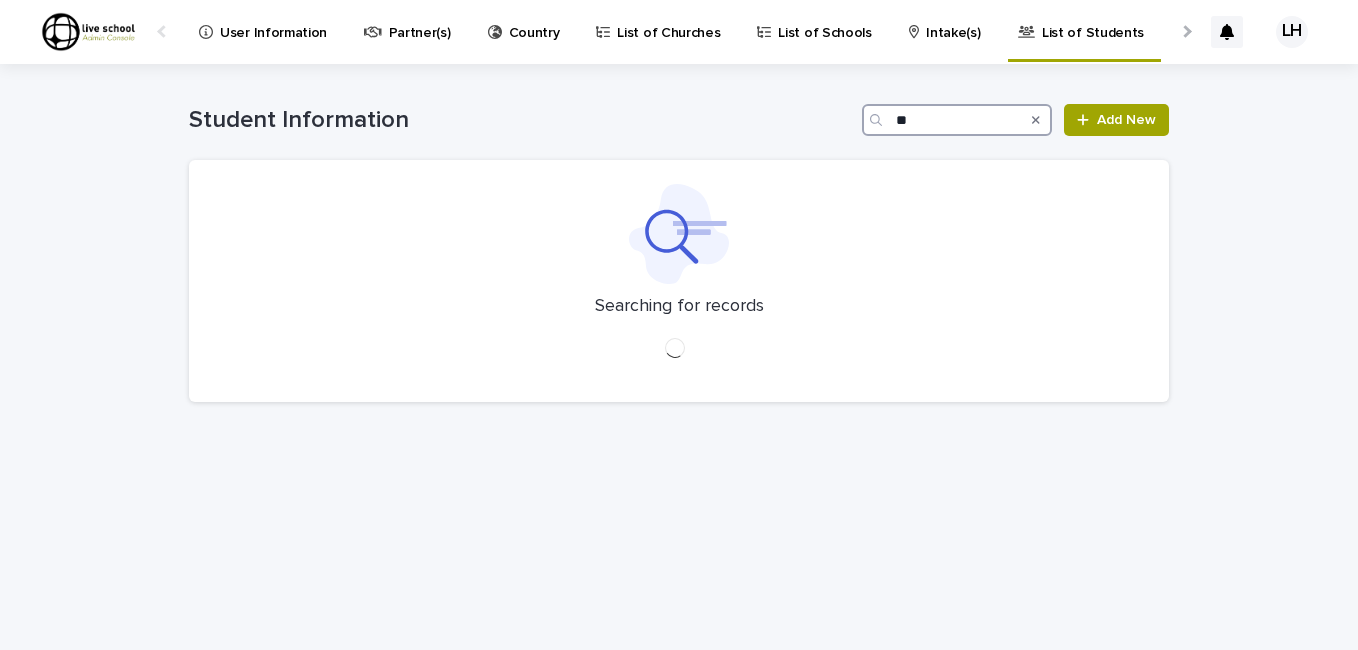 type on "*" 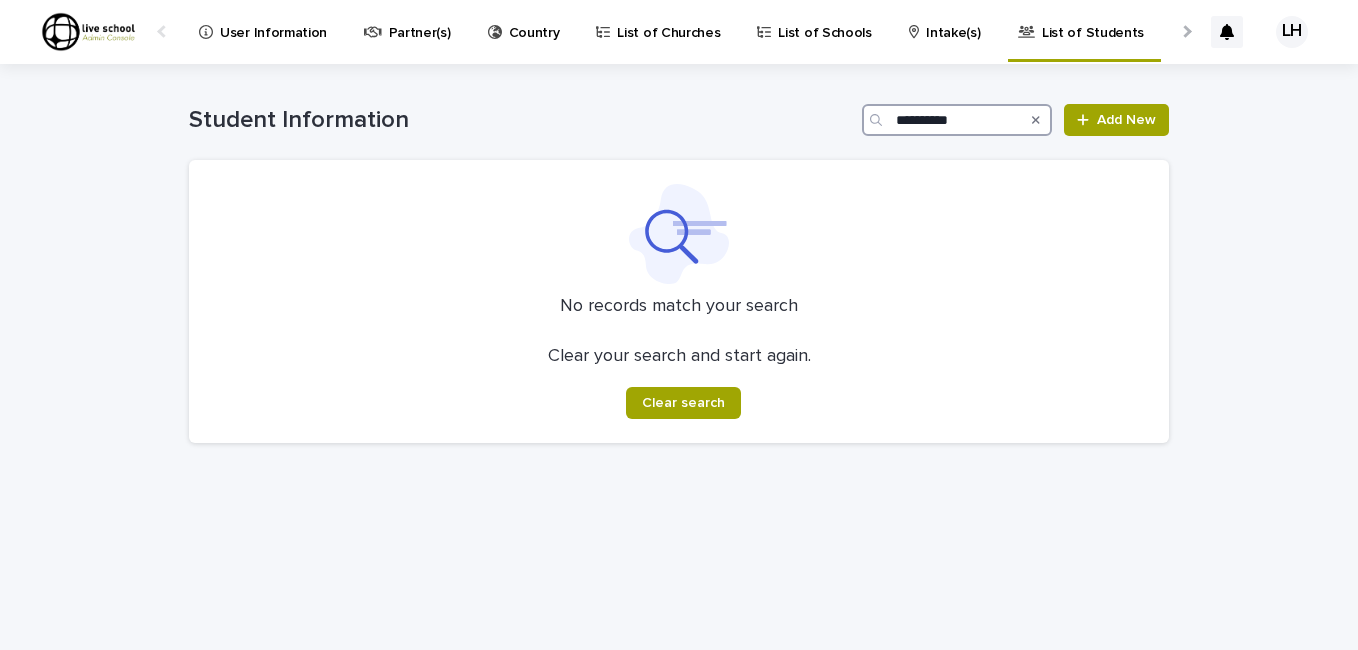 click on "**********" at bounding box center [957, 120] 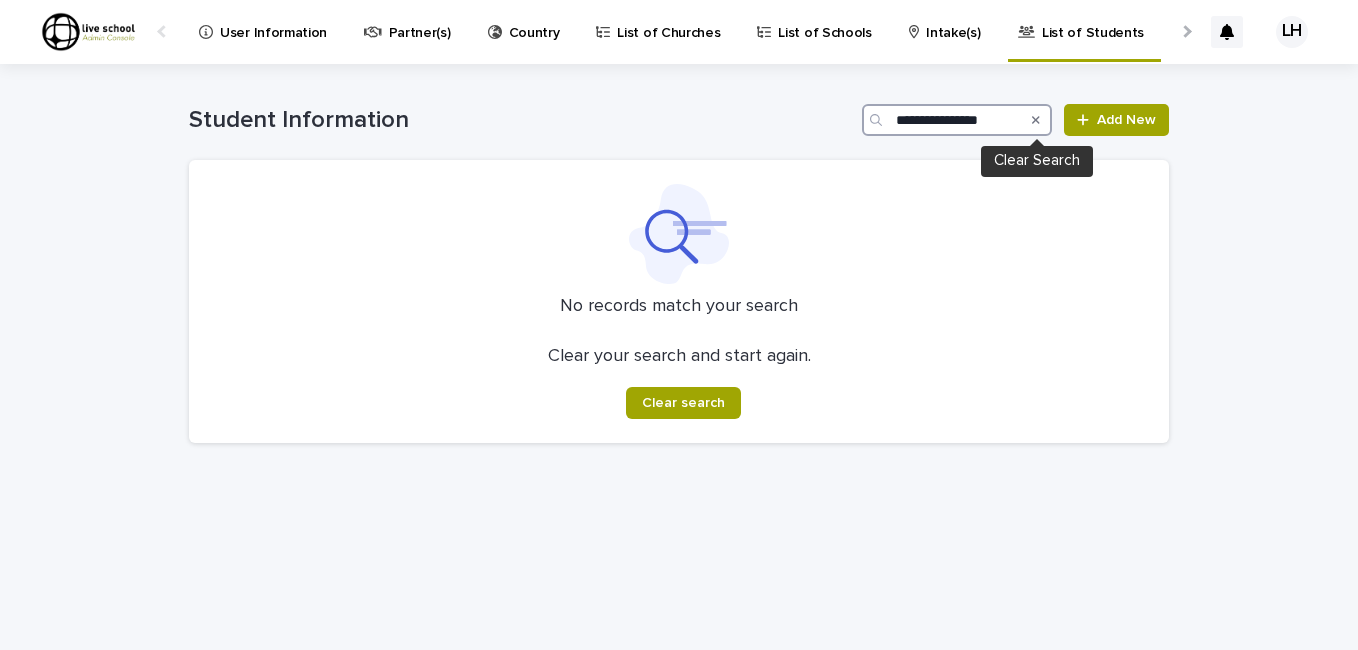 type on "**********" 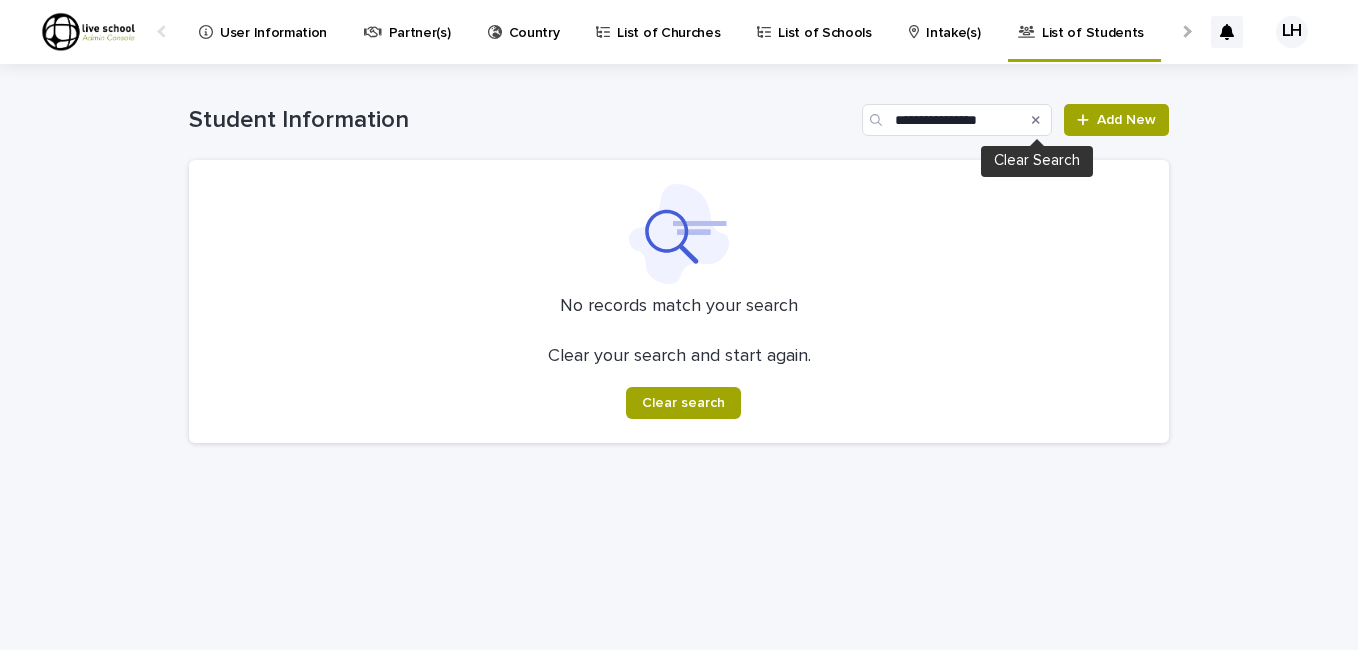 click 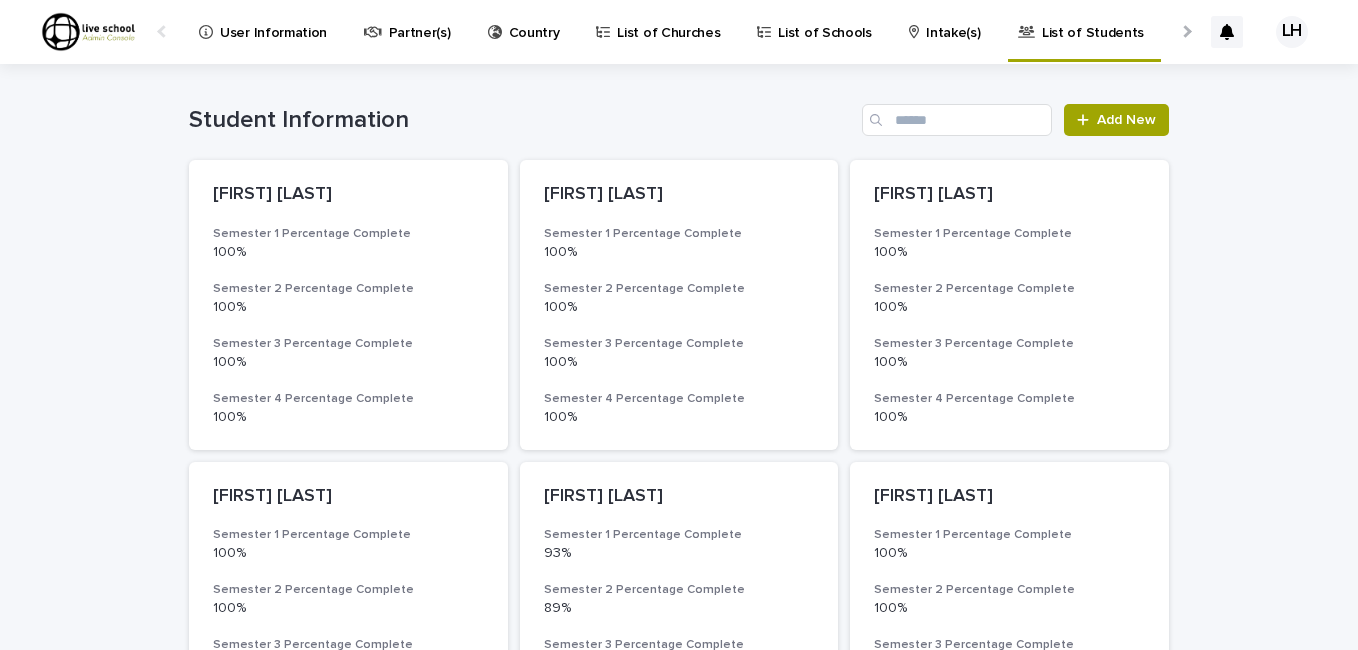 click on "List of Schools" at bounding box center [824, 21] 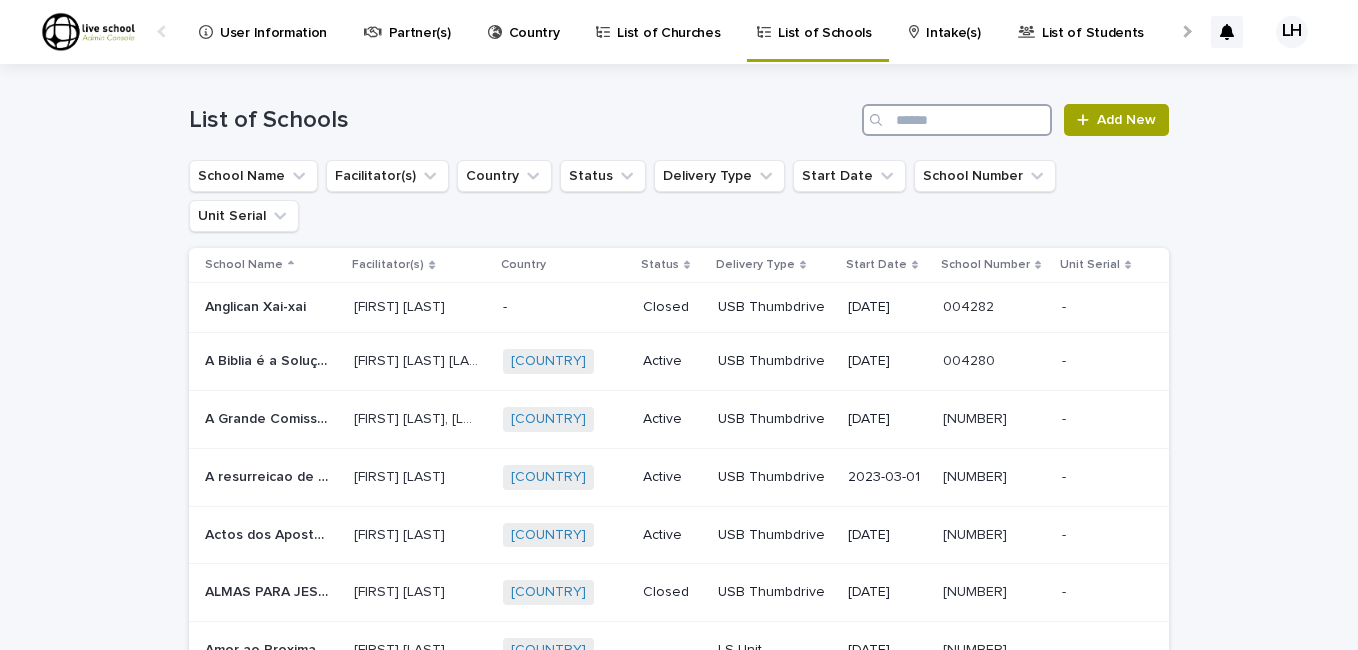 click at bounding box center [957, 120] 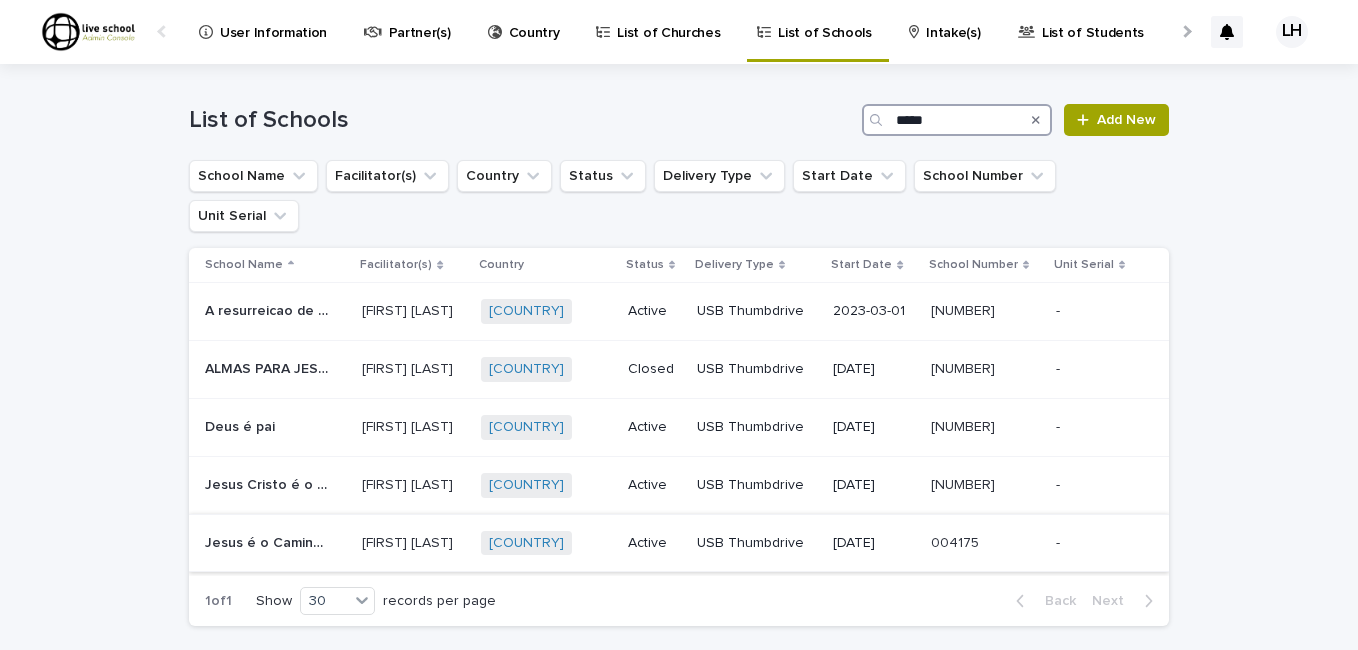 type on "*****" 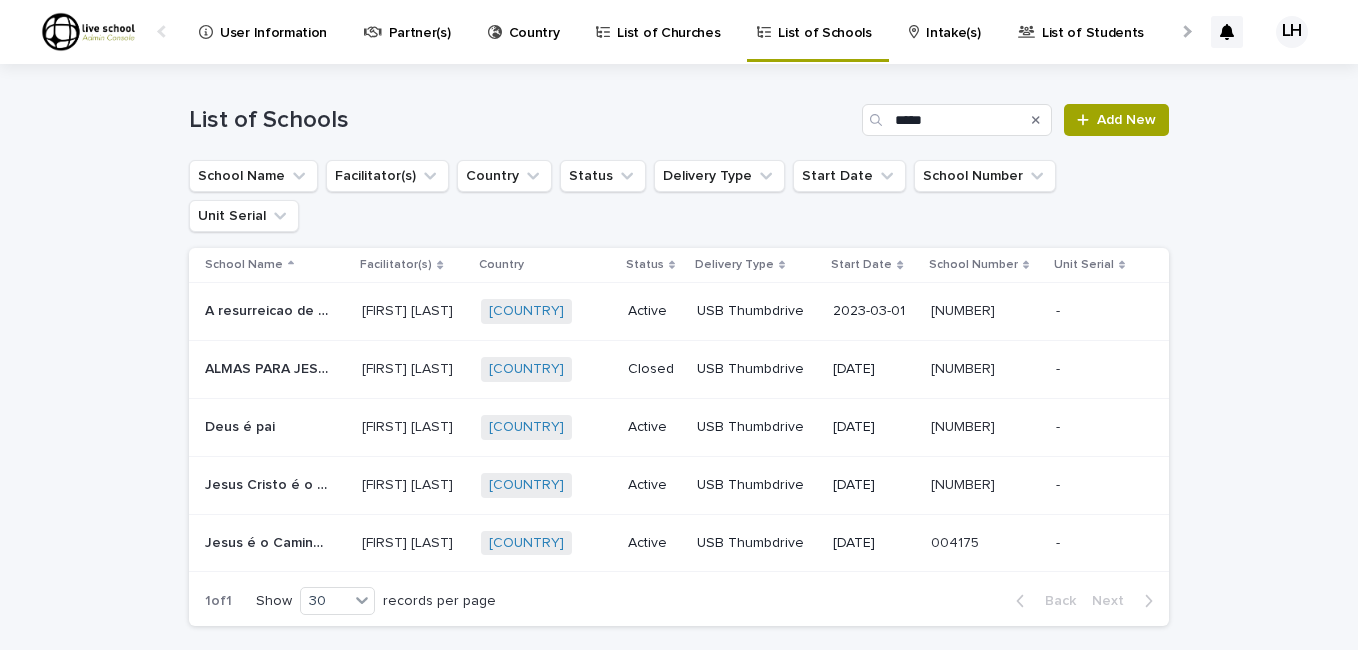 click on "Jesus é o Caminho Monte Puez" at bounding box center [269, 541] 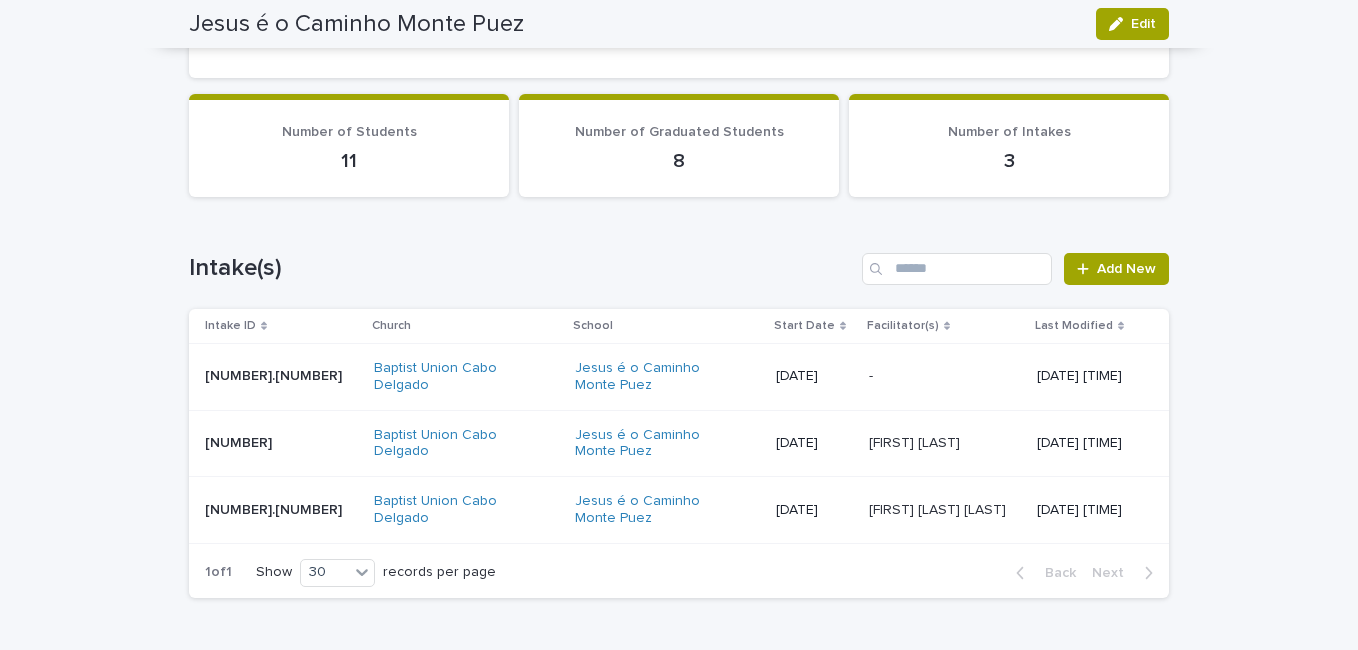 scroll, scrollTop: 642, scrollLeft: 0, axis: vertical 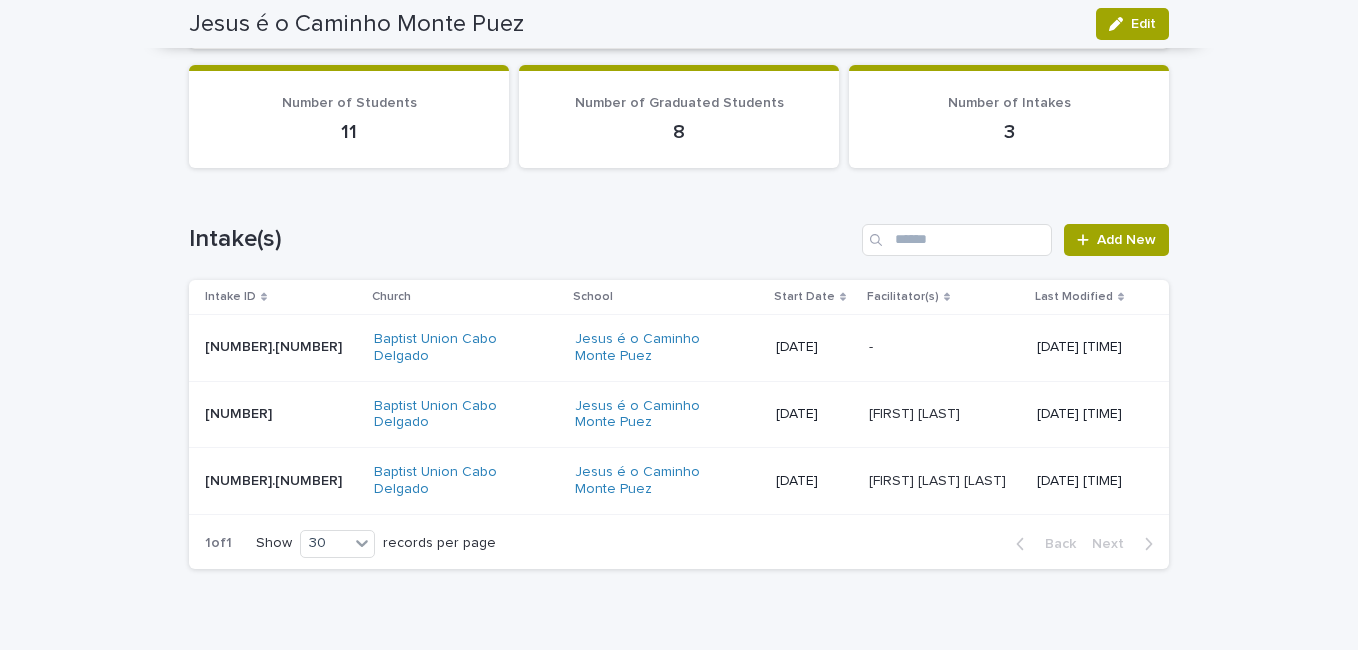 click on "[NUMBER]" at bounding box center [240, 412] 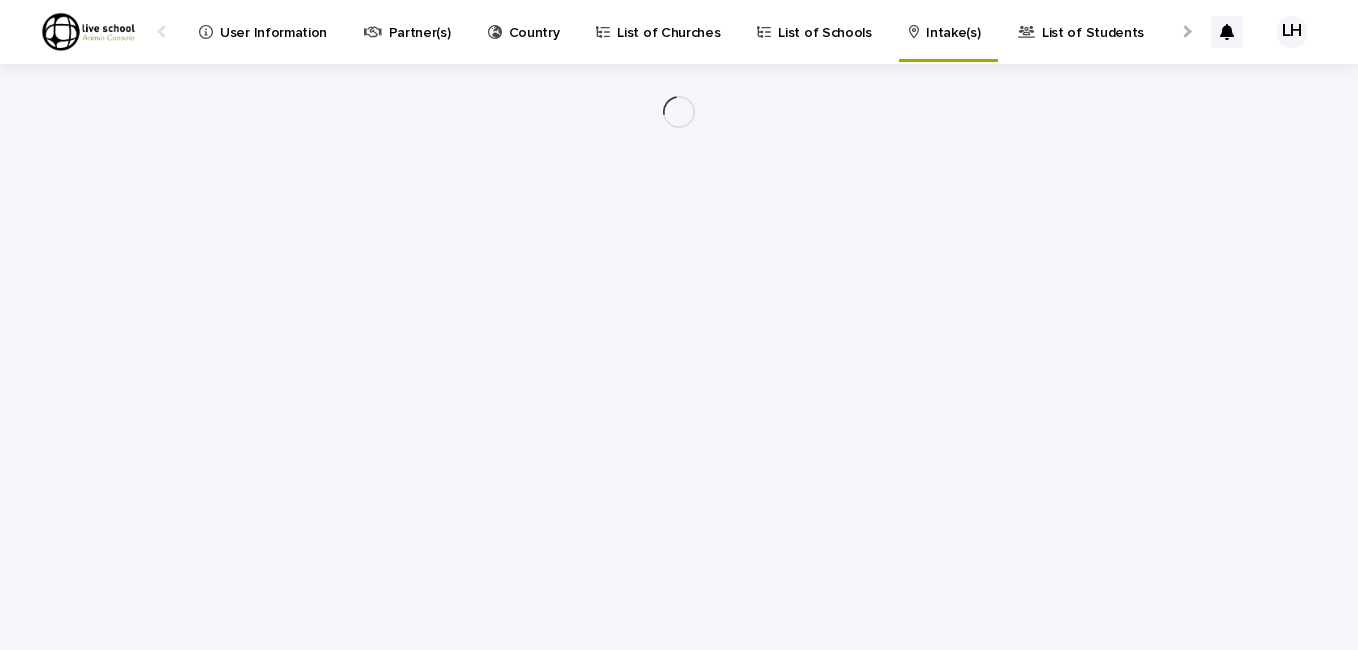 scroll, scrollTop: 0, scrollLeft: 0, axis: both 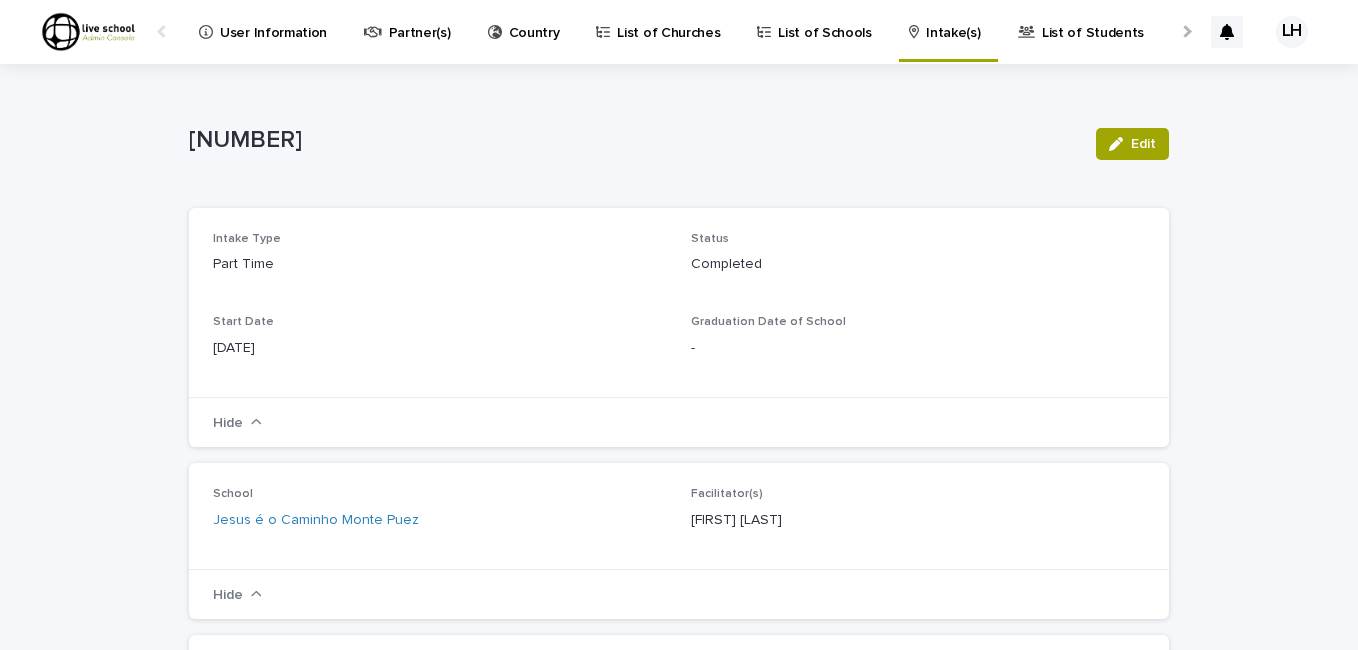 drag, startPoint x: 325, startPoint y: 137, endPoint x: 157, endPoint y: 129, distance: 168.19037 